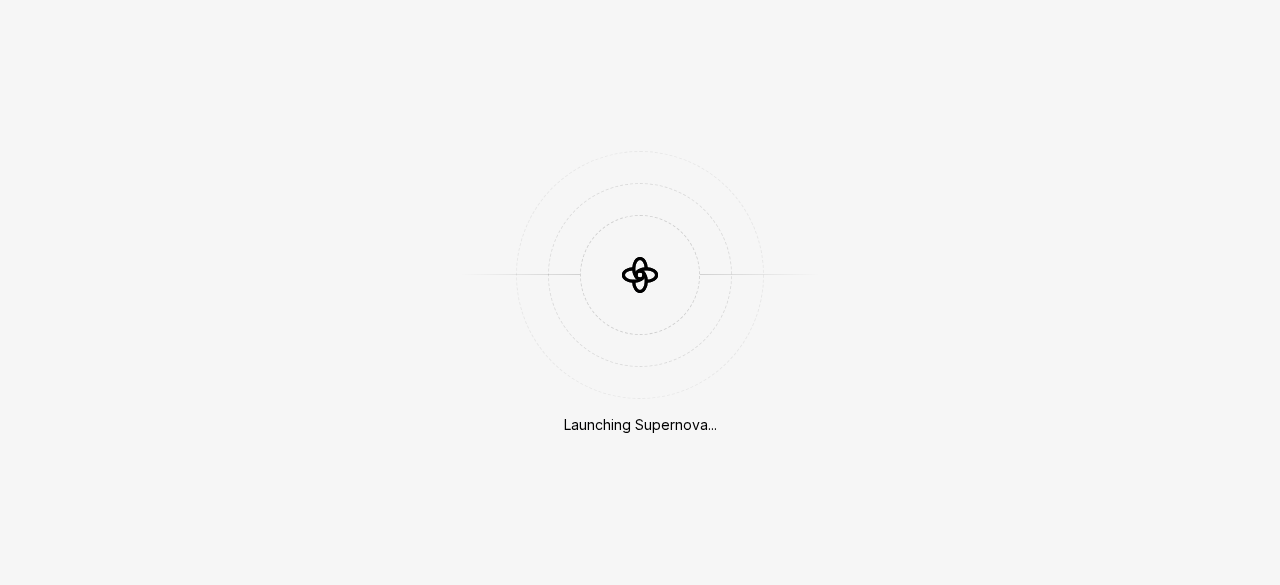 scroll, scrollTop: 0, scrollLeft: 0, axis: both 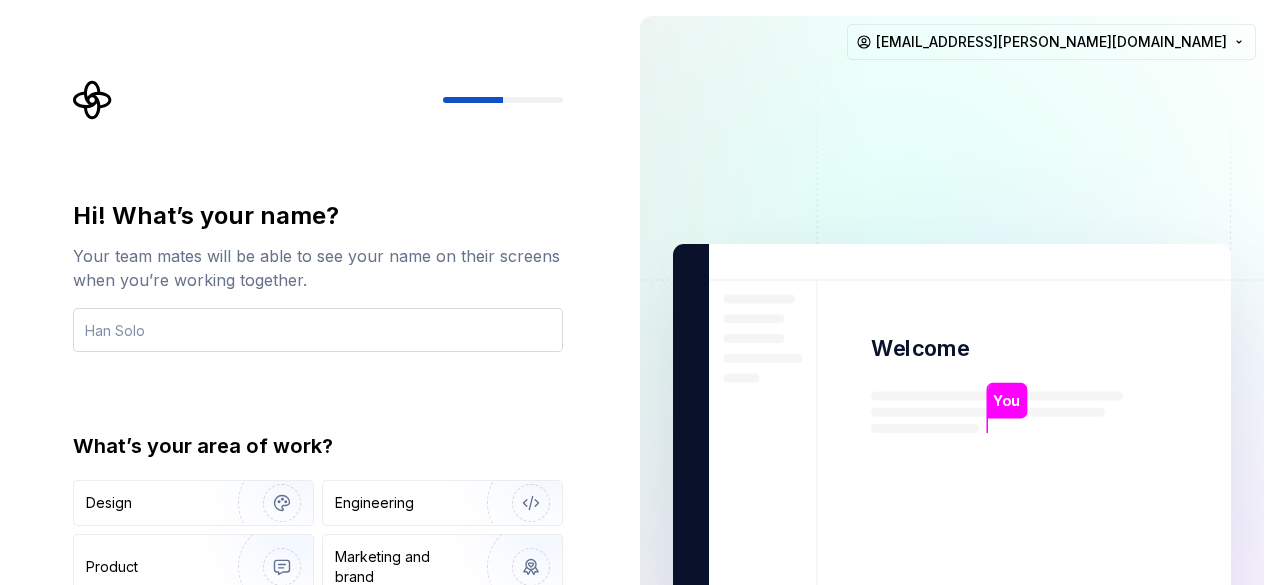 click at bounding box center (318, 330) 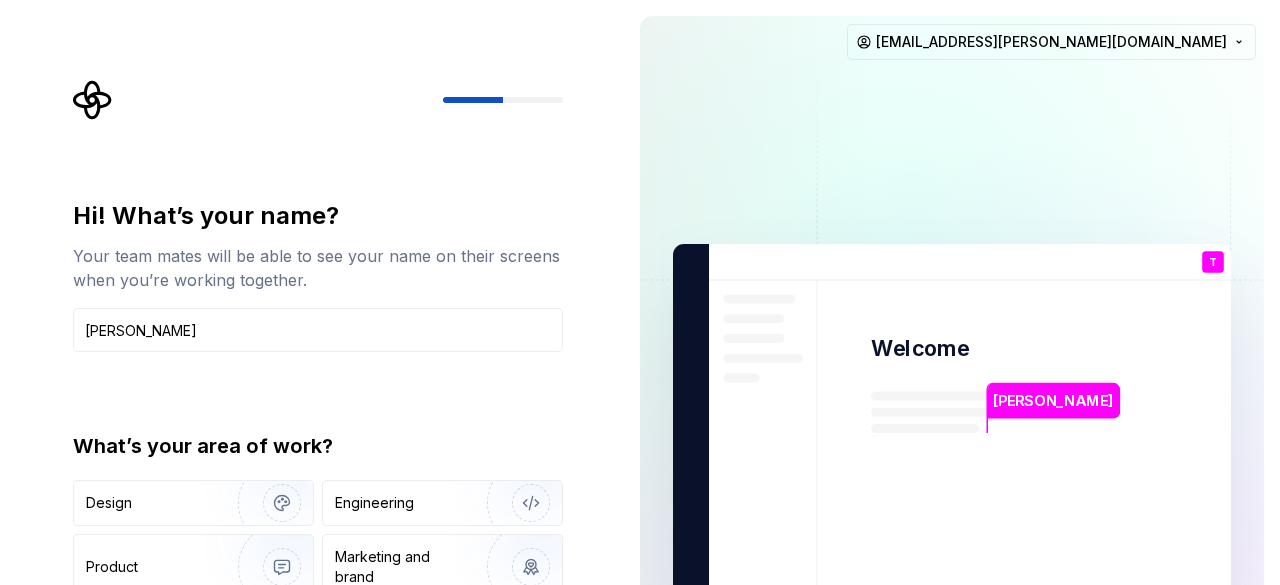 type on "[PERSON_NAME]" 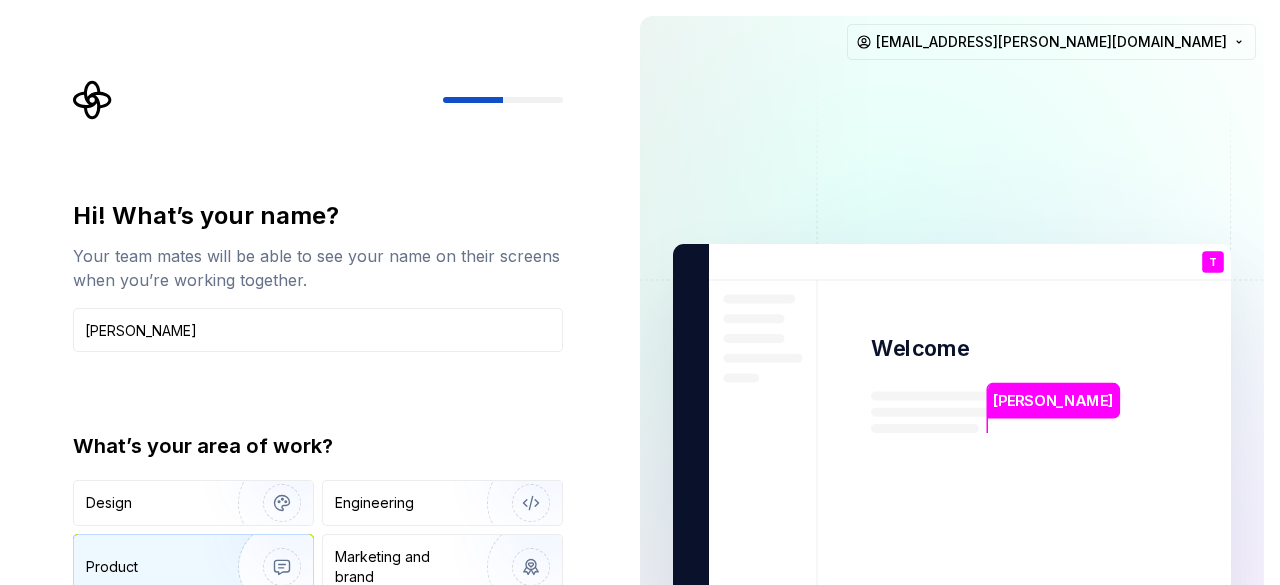 click on "Product" at bounding box center (112, 567) 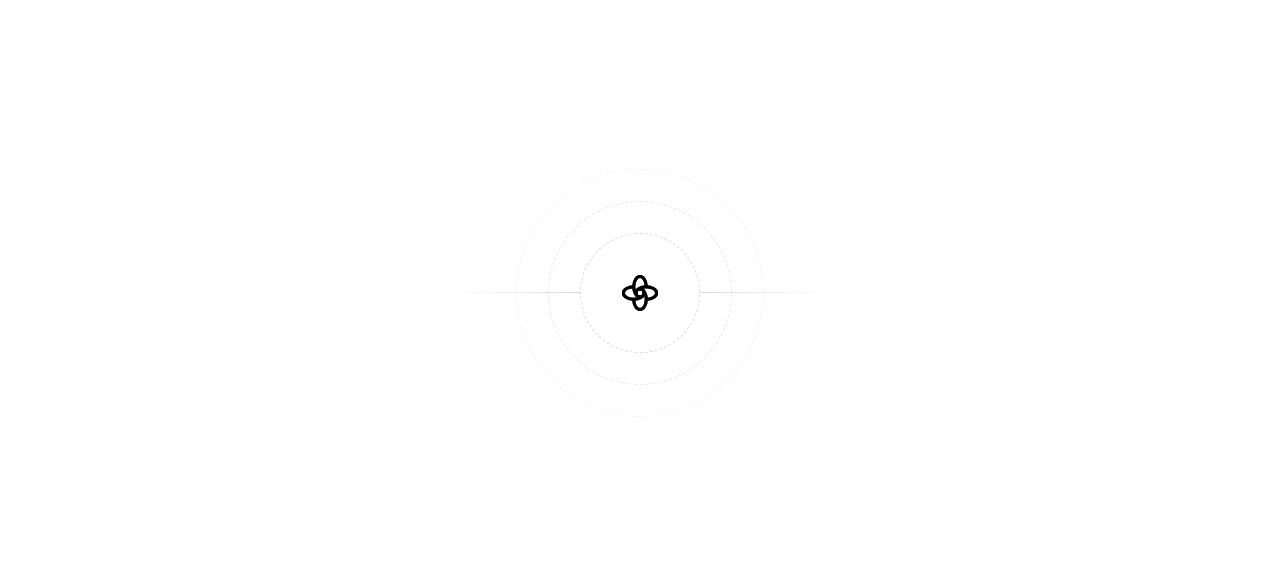 scroll, scrollTop: 0, scrollLeft: 0, axis: both 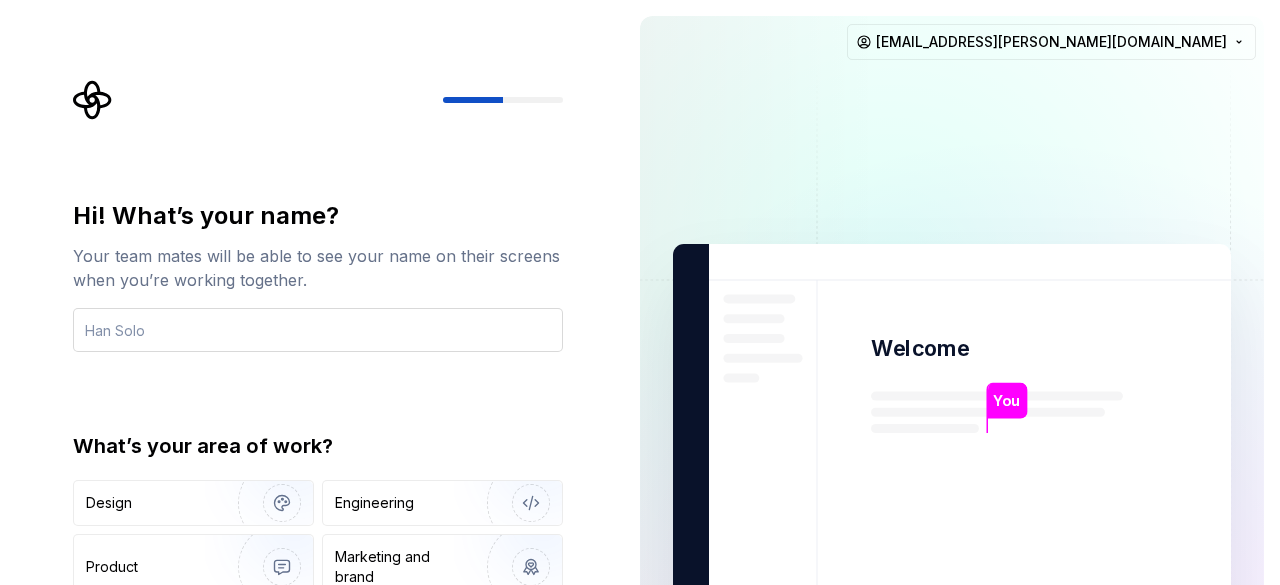 click at bounding box center [318, 330] 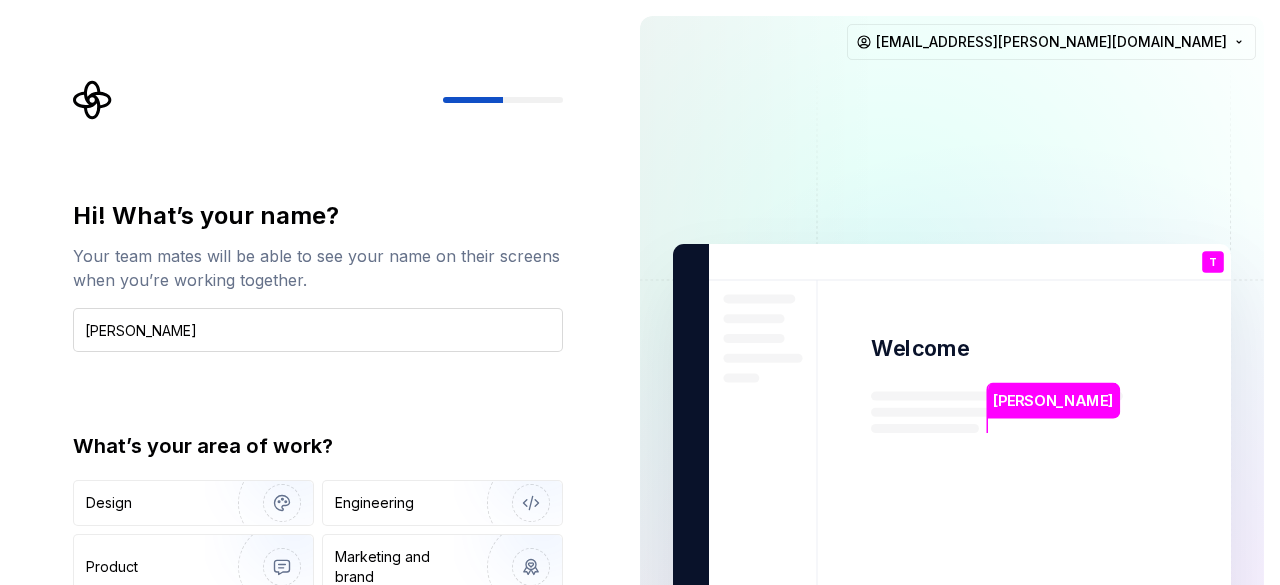 type on "[PERSON_NAME]" 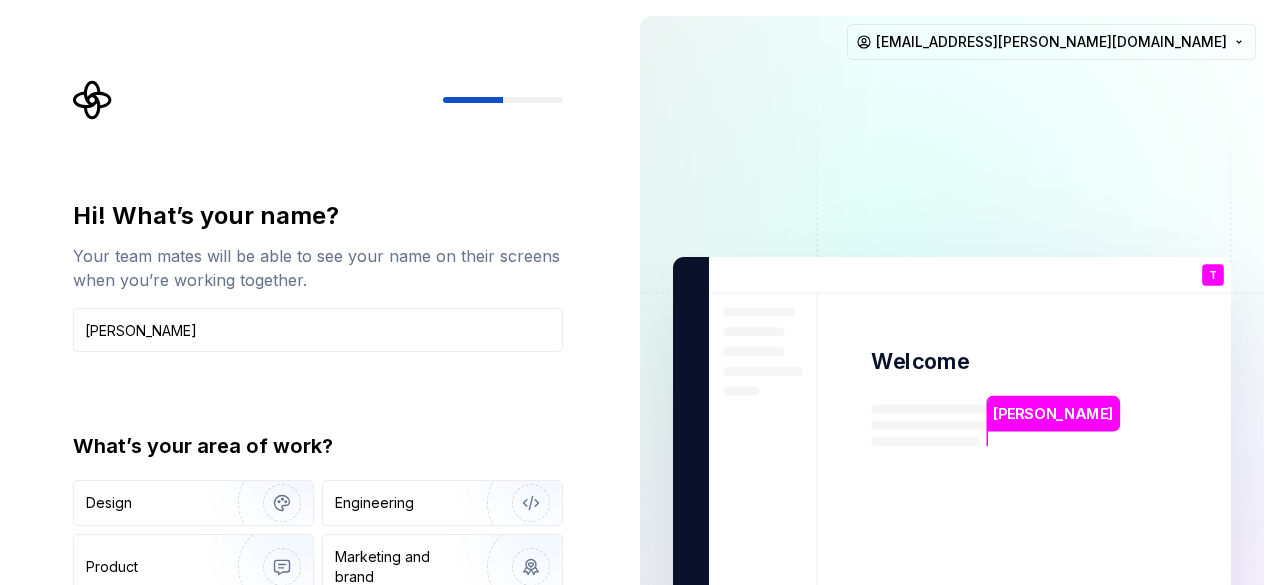 click on "Hi! What’s your name? Your team mates will be able to see your name on their screens when you’re working together. [PERSON_NAME] What’s your area of work? Design Engineering Product Marketing and brand Other Department is required." at bounding box center [318, 440] 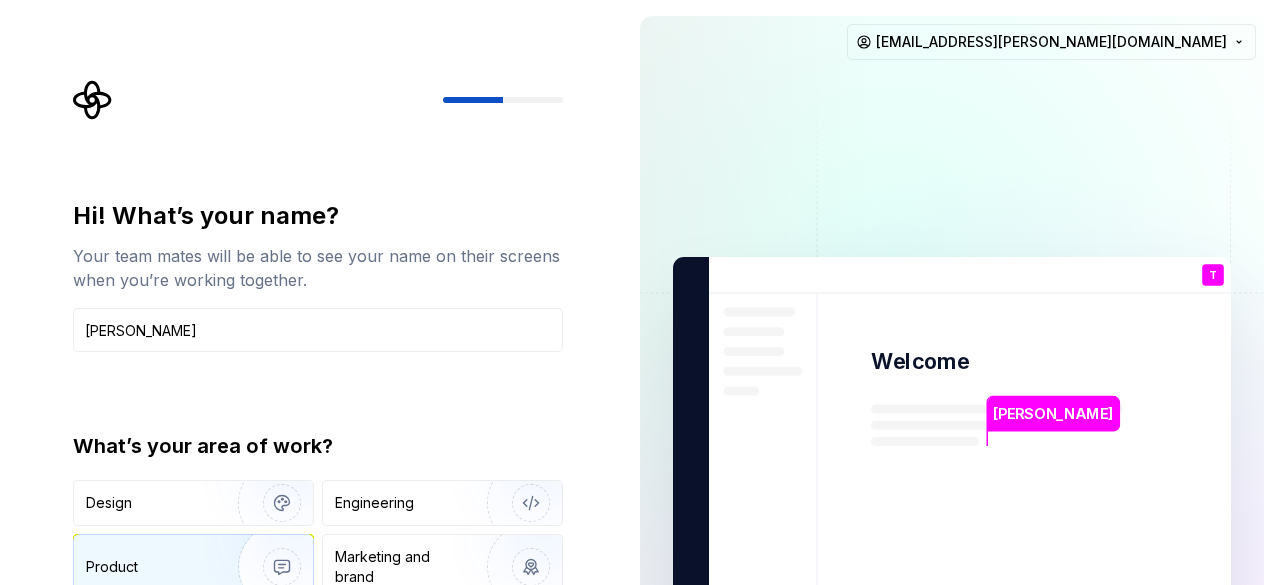 click on "Product" at bounding box center (152, 567) 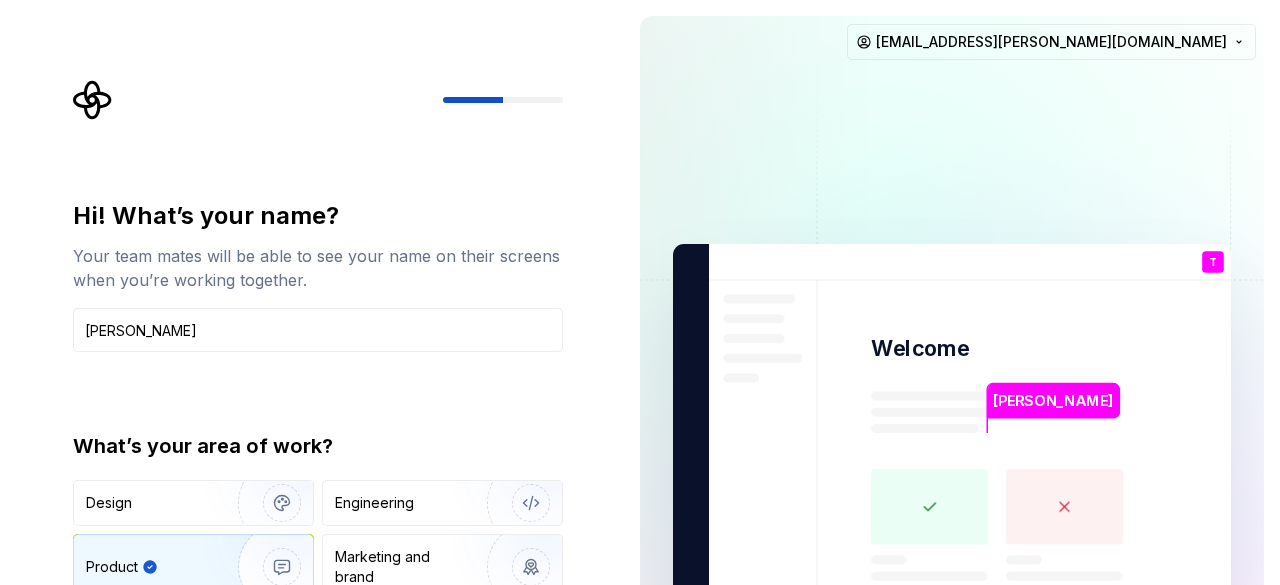 click 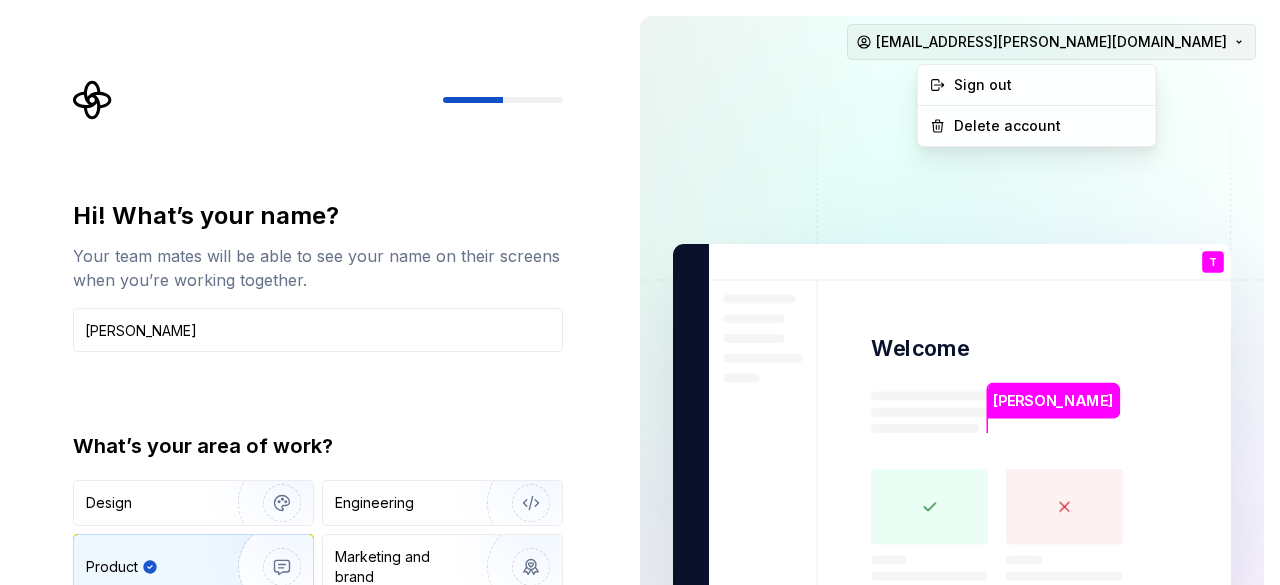 click on "Hi! What’s your name? Your team mates will be able to see your name on their screens when you’re working together. [PERSON_NAME] What’s your area of work? Design Engineering Product Marketing and brand Other Continue [PERSON_NAME] Welcome T You T B +3 [PERSON_NAME] [PERSON_NAME] [PERSON_NAME][EMAIL_ADDRESS][DOMAIN_NAME] Sign out Delete account" at bounding box center (640, 292) 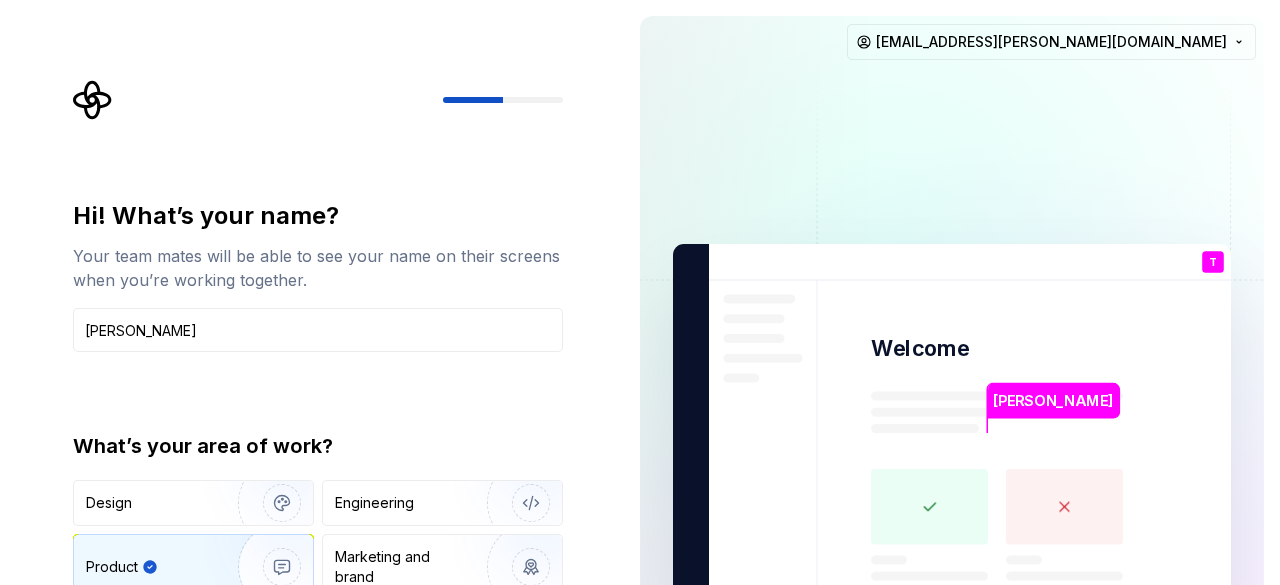 click on "Hi! What’s your name? Your team mates will be able to see your name on their screens when you’re working together. [PERSON_NAME] What’s your area of work? Design Engineering Product Marketing and brand Other Continue [PERSON_NAME] Welcome T You T B +3 [PERSON_NAME] [PERSON_NAME] [PERSON_NAME][EMAIL_ADDRESS][DOMAIN_NAME]" at bounding box center (640, 292) 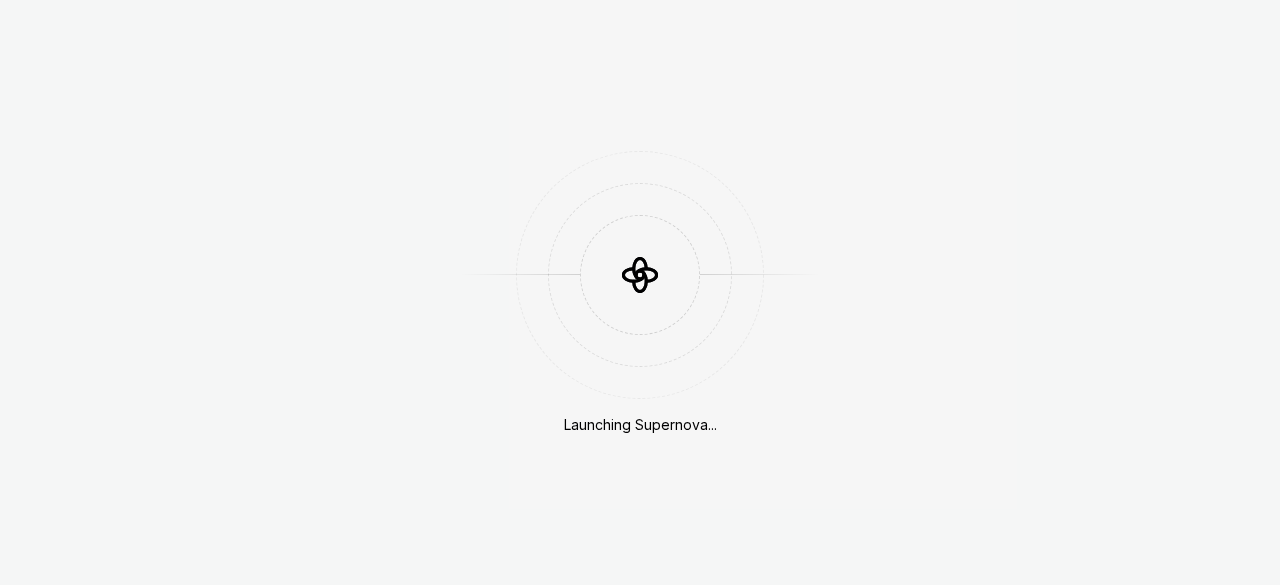 scroll, scrollTop: 0, scrollLeft: 0, axis: both 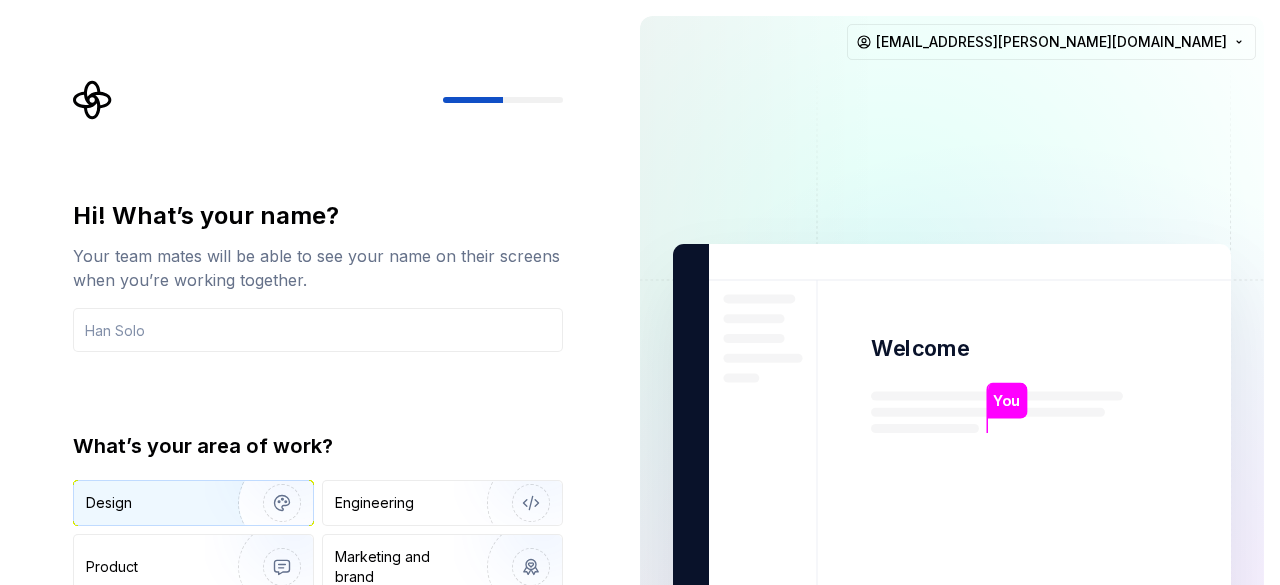 click on "Design" at bounding box center [193, 503] 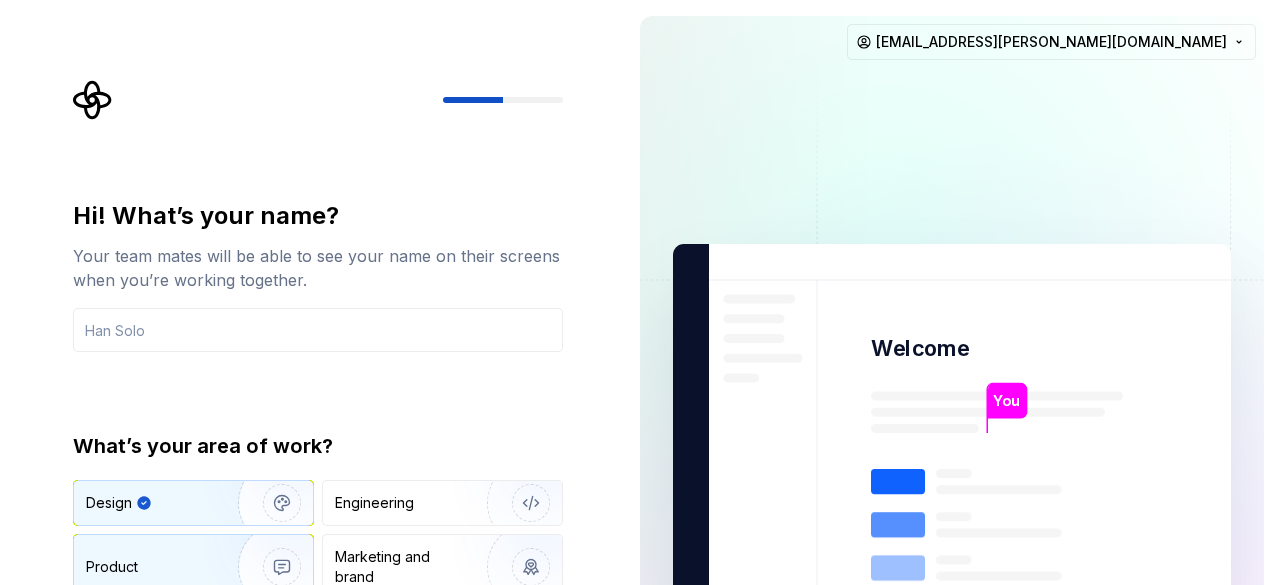 click on "Product" at bounding box center (152, 567) 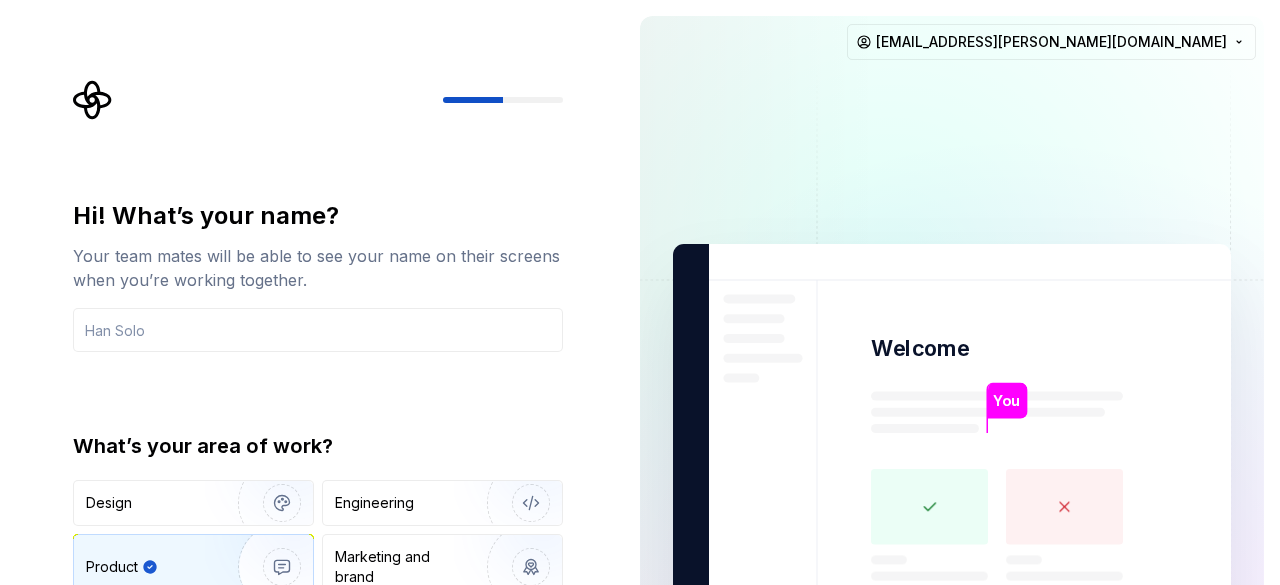 click 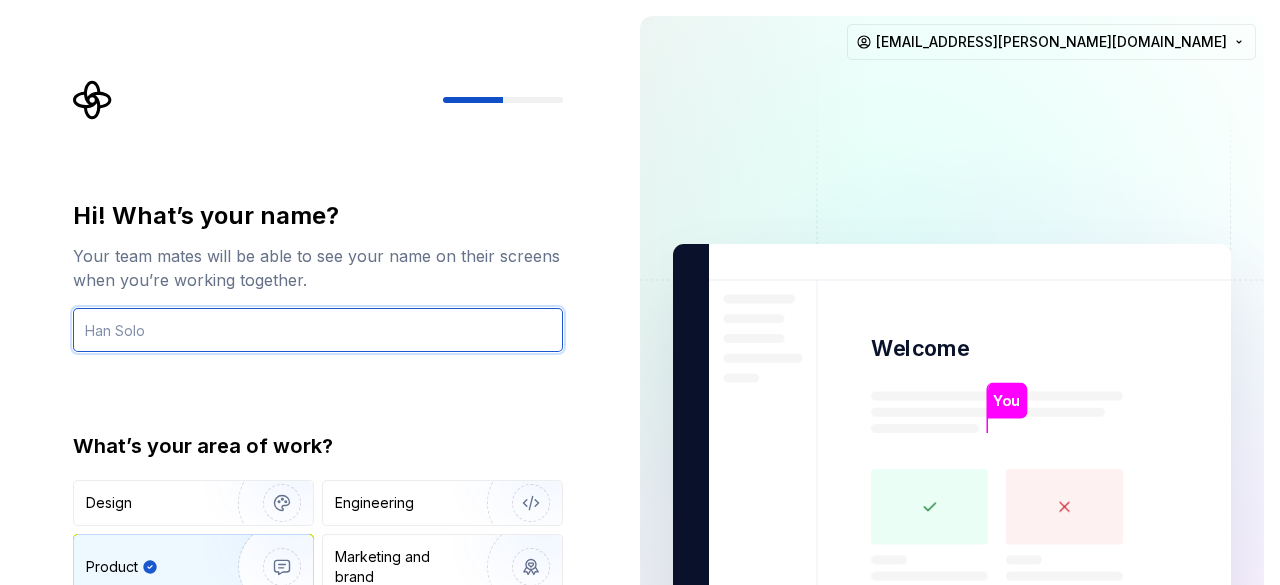 click at bounding box center [318, 330] 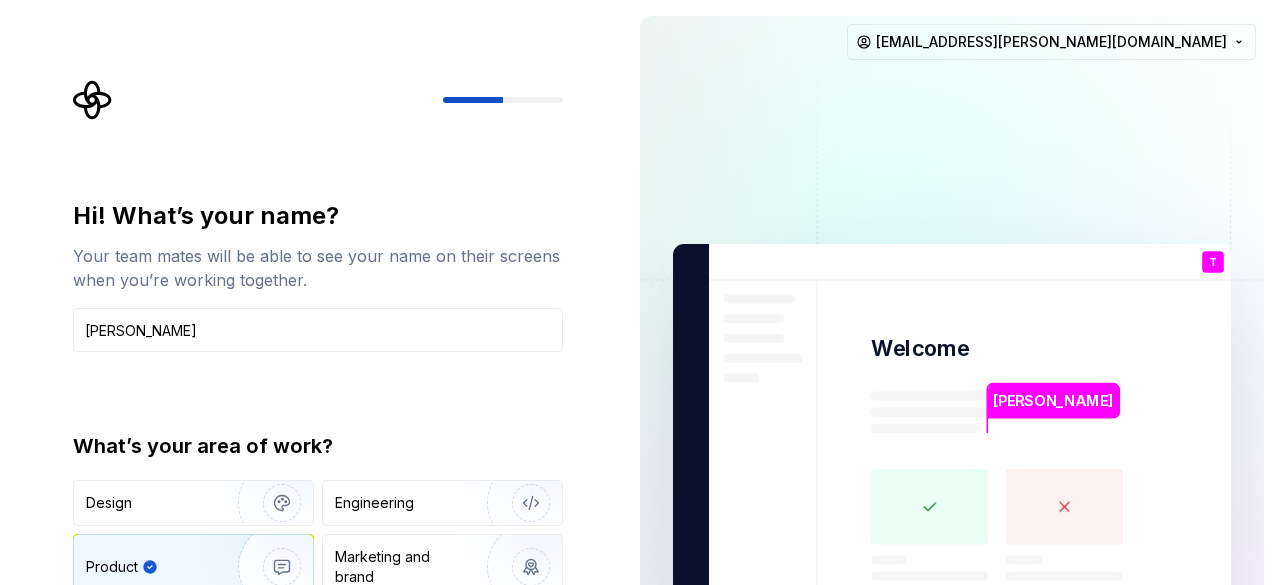 click on "T You" at bounding box center [1213, 262] 